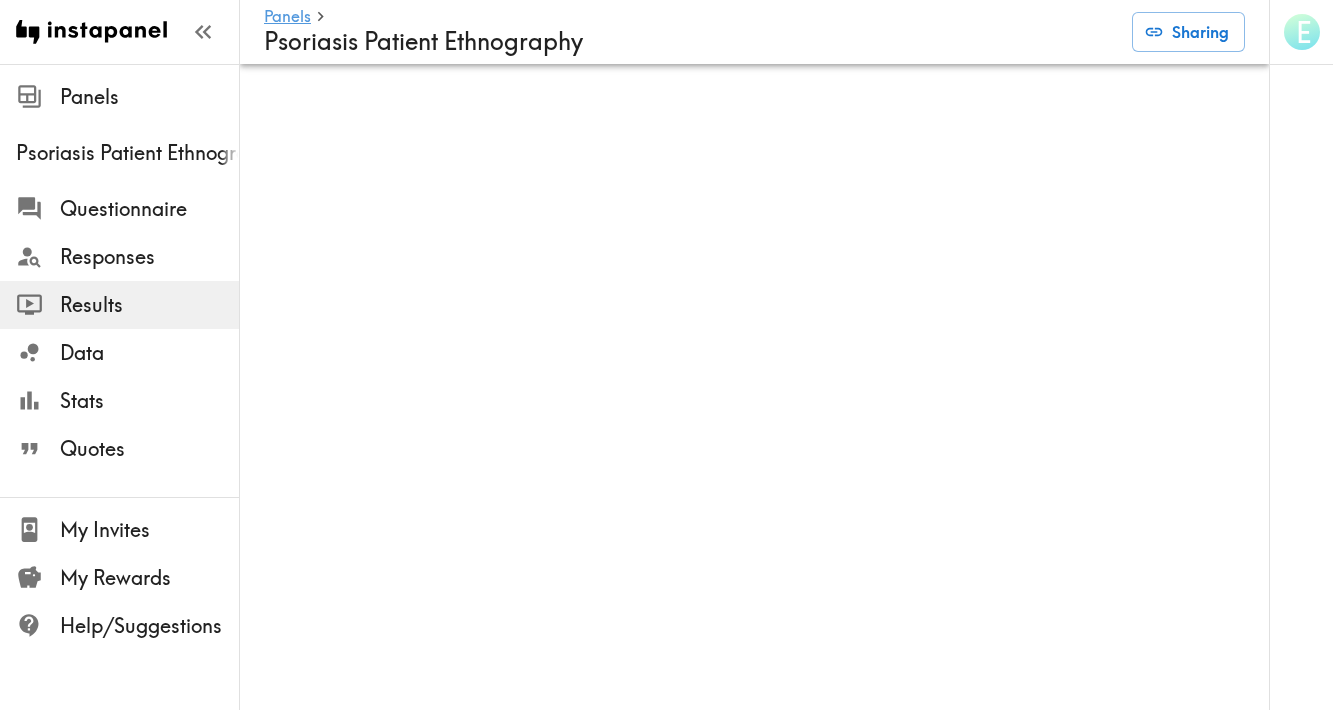 scroll, scrollTop: 0, scrollLeft: 0, axis: both 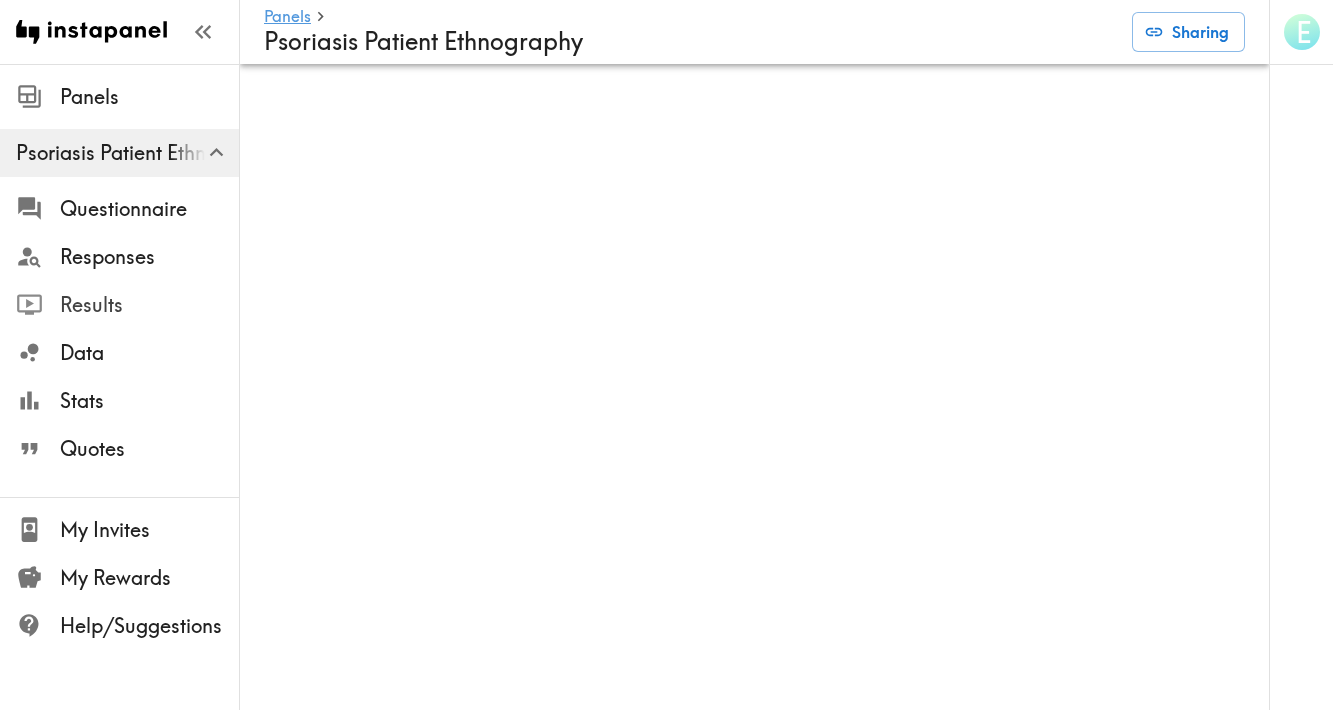 click on "Results" at bounding box center (149, 305) 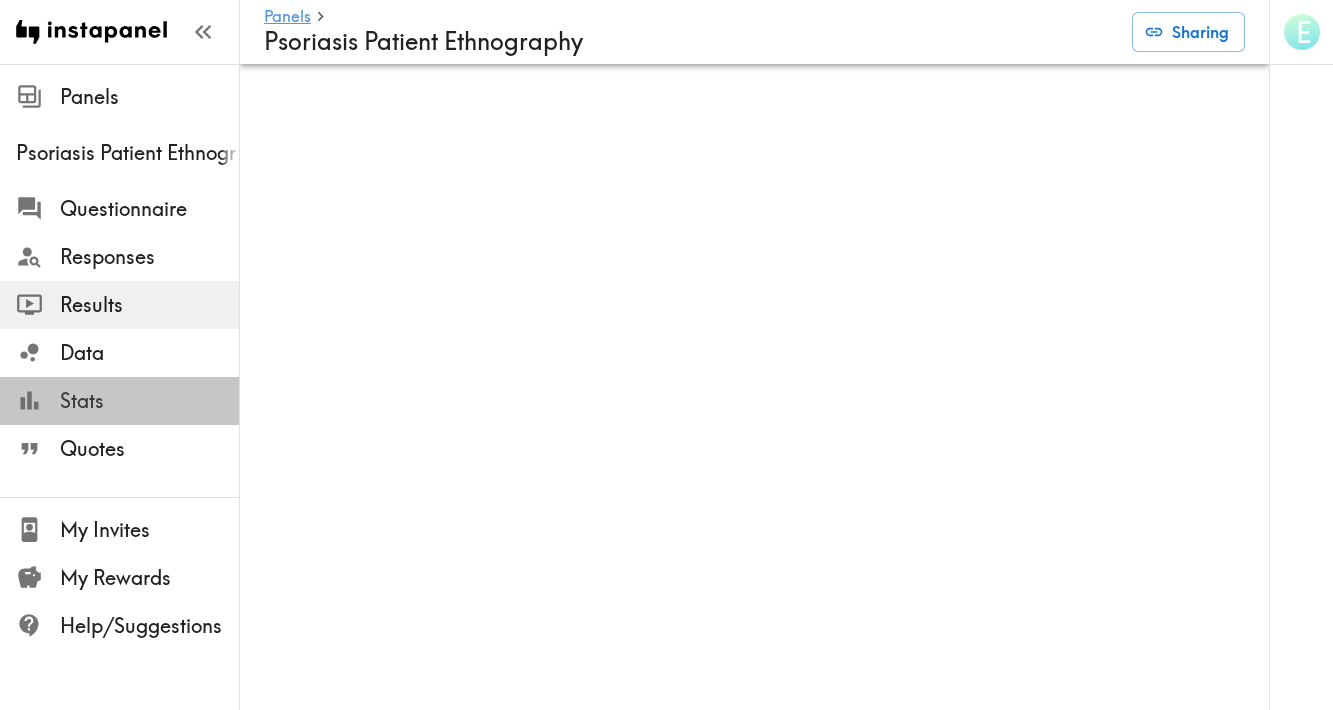 click on "Stats" at bounding box center [149, 401] 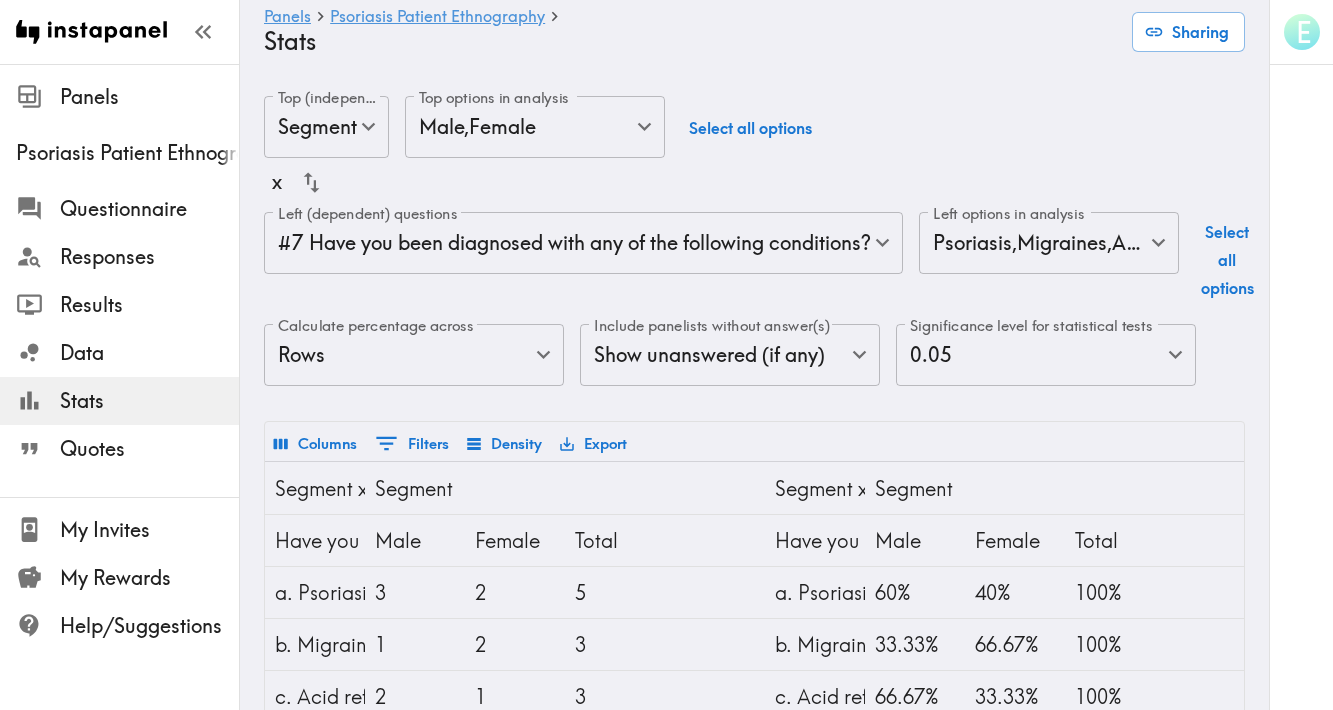 click on "Instapanel - Panels - Psoriasis Patient Ethnography - Stats Panels Psoriasis Patient Ethnography Questionnaire Responses Results Data Stats Quotes My Invites My Rewards Help/Suggestions E Panels Psoriasis Patient Ethnography Stats Sharing Top (independent) questions Segment segmentId Top (independent) questions Top options in analysis Male , Female [UUID],[UUID] Top options in analysis Select all options x Left (dependent) questions #7 Have you been diagnosed with any of the following conditions? [UUID] Left (dependent) questions Left options in analysis Psoriasis , Migraines , Acid reflux , Dermatitis , Anxiety , Depression , Rheumatoid arthritis [UUID],[UUID],[UUID],[UUID],[UUID],[UUID],[UUID] 0 3" at bounding box center (666, 591) 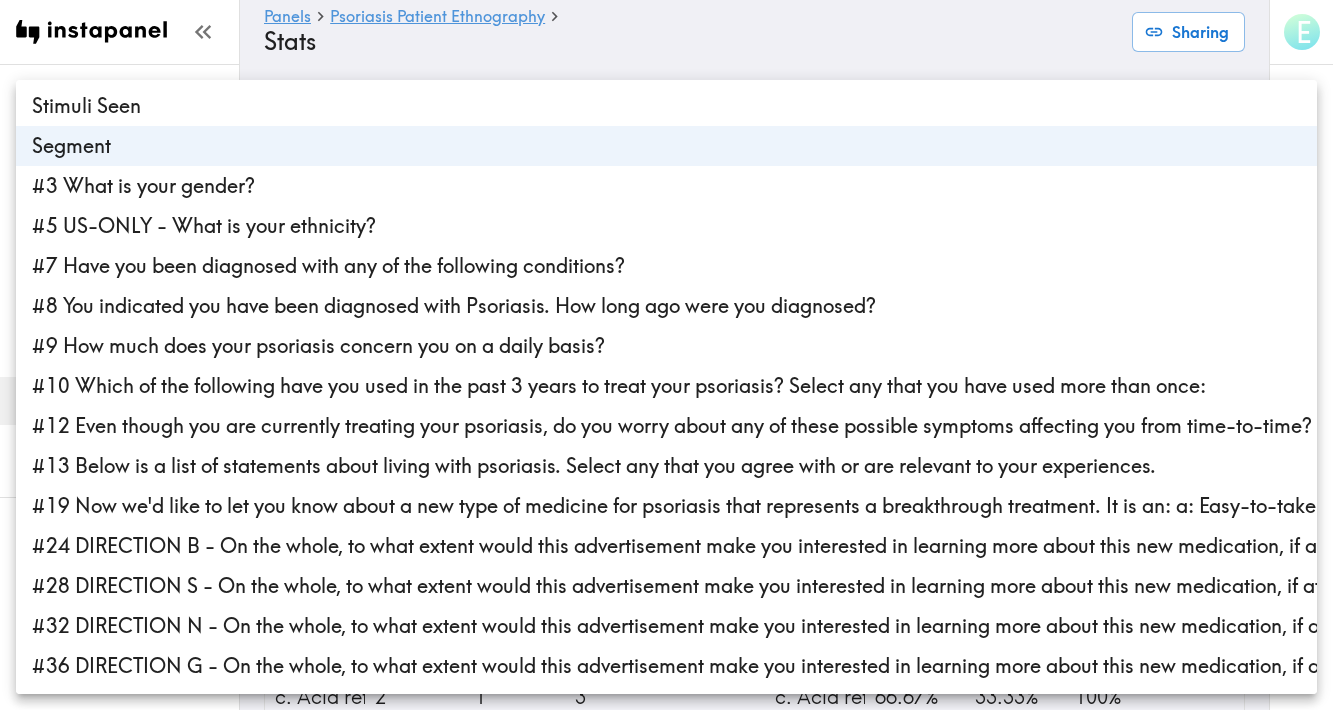 scroll, scrollTop: 42, scrollLeft: 0, axis: vertical 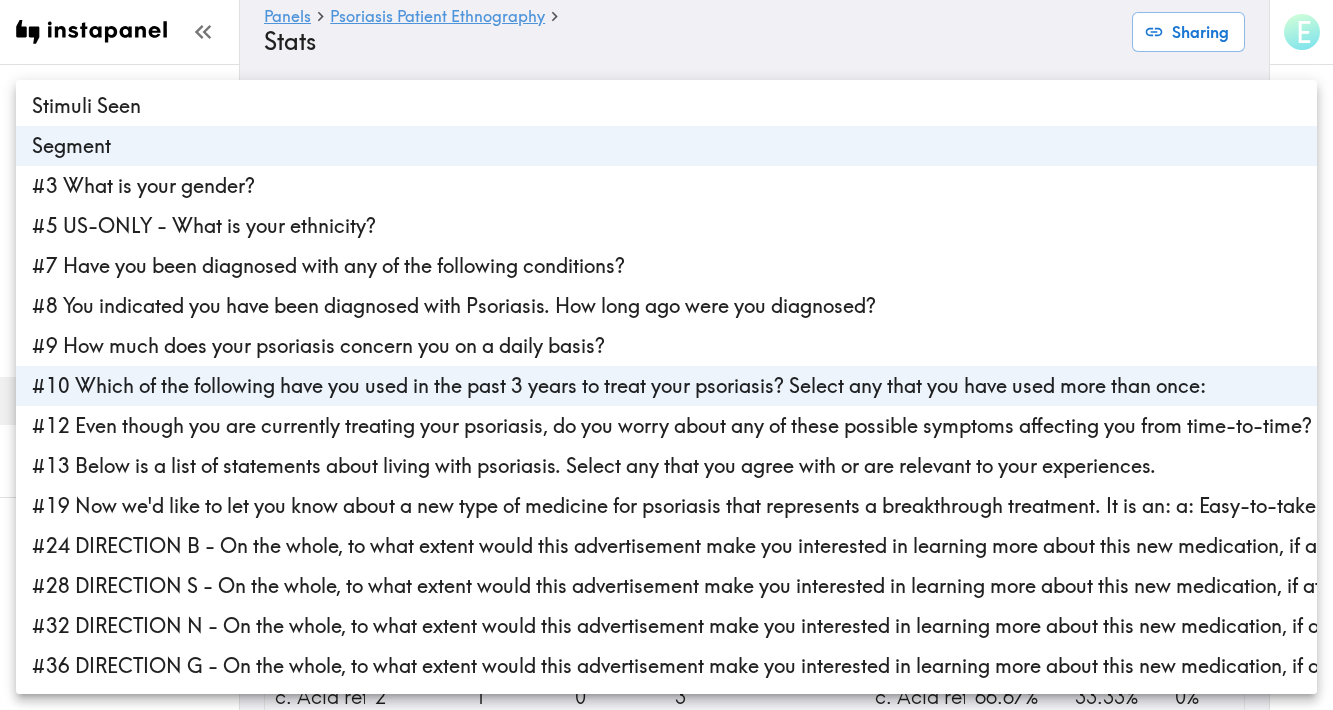 click on "#10 Which of the following have you used in the past 3 years to treat your psoriasis? Select any that you have used more than once:" at bounding box center [666, 386] 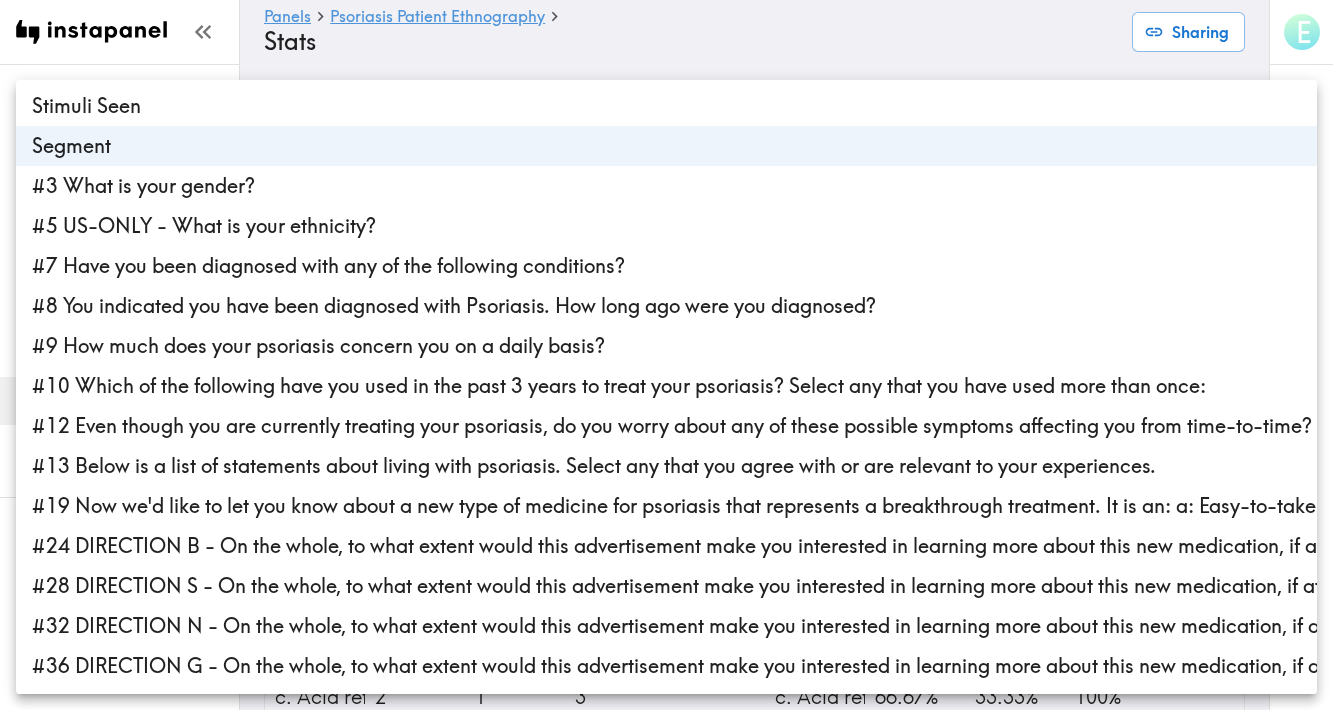click on "#10 Which of the following have you used in the past 3 years to treat your psoriasis? Select any that you have used more than once:" at bounding box center (666, 386) 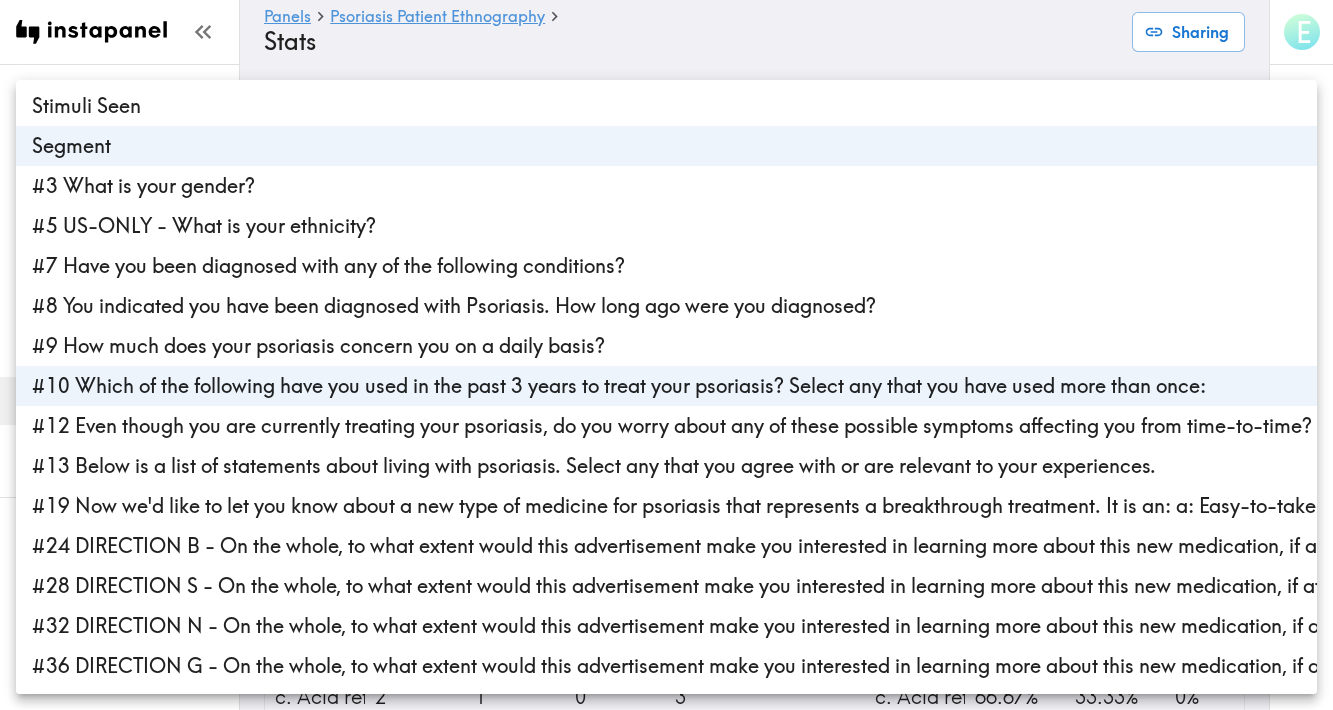 click at bounding box center [666, 355] 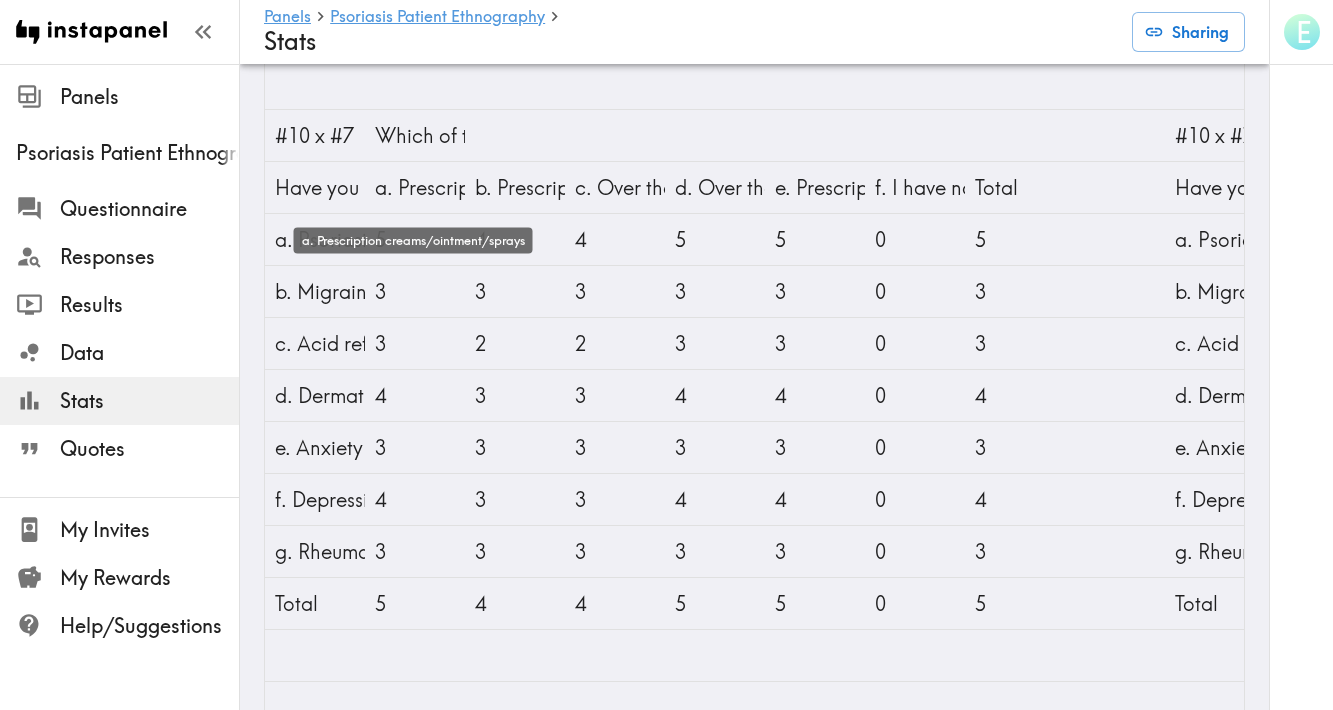 scroll, scrollTop: 1105, scrollLeft: 0, axis: vertical 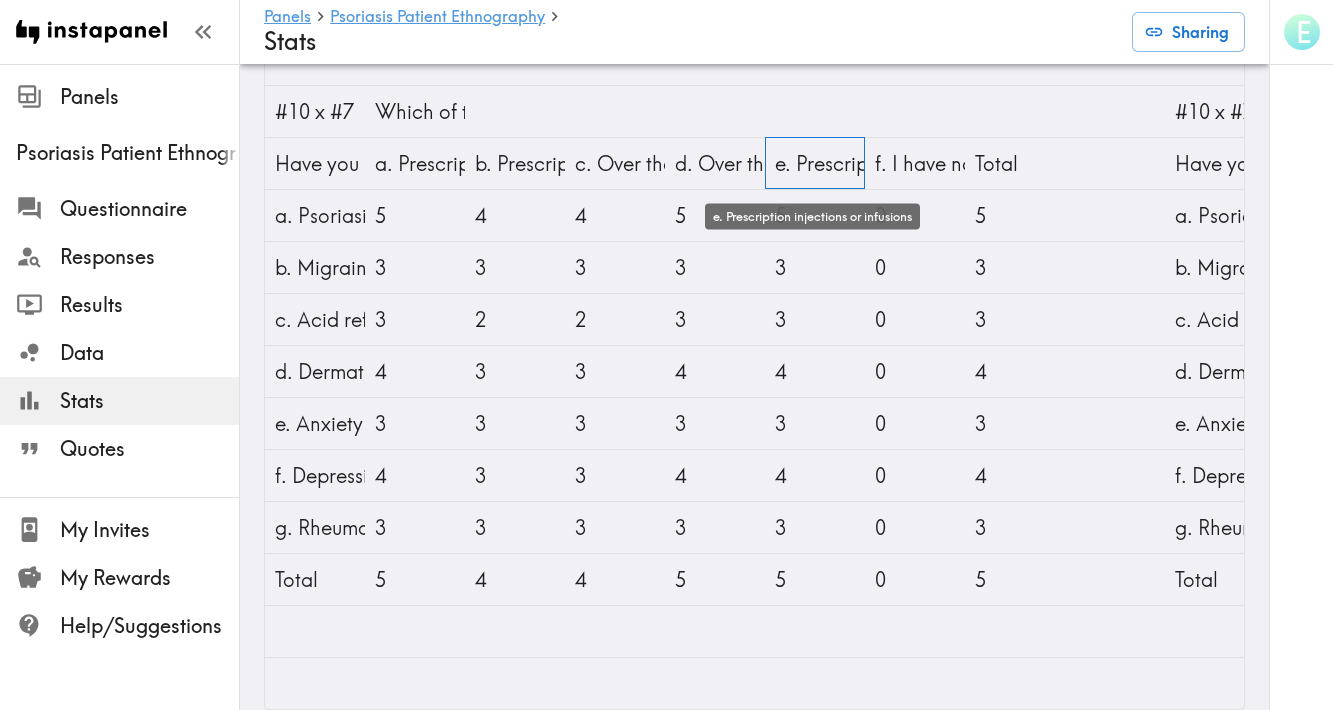 click on "e. Prescription injections or infusions" at bounding box center (815, 163) 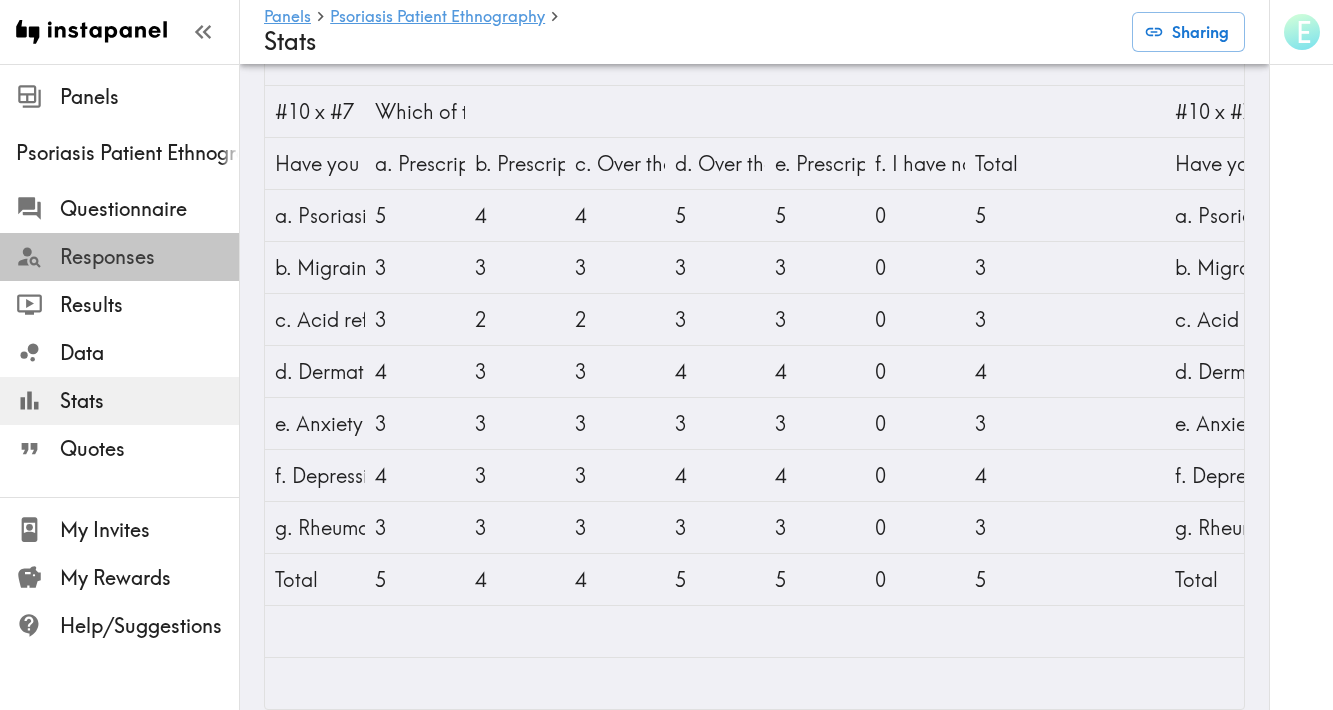 click on "Responses" at bounding box center [149, 257] 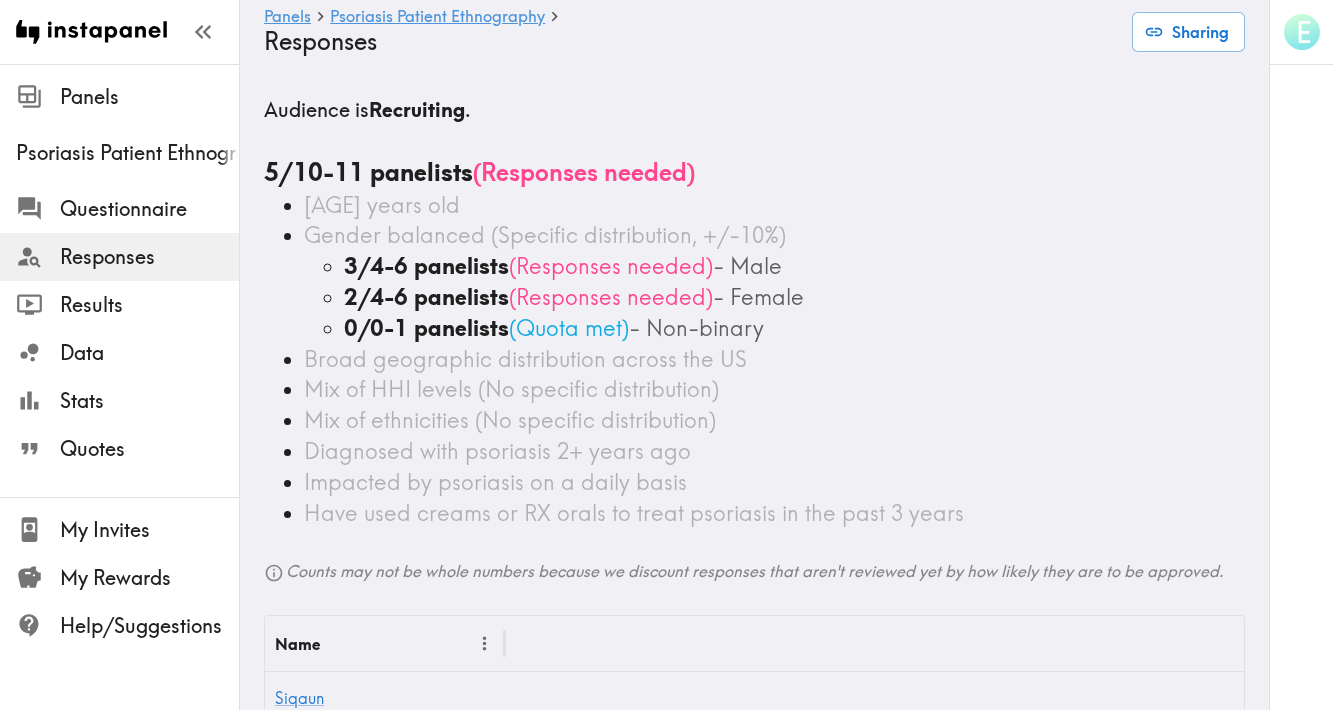 scroll, scrollTop: 0, scrollLeft: 0, axis: both 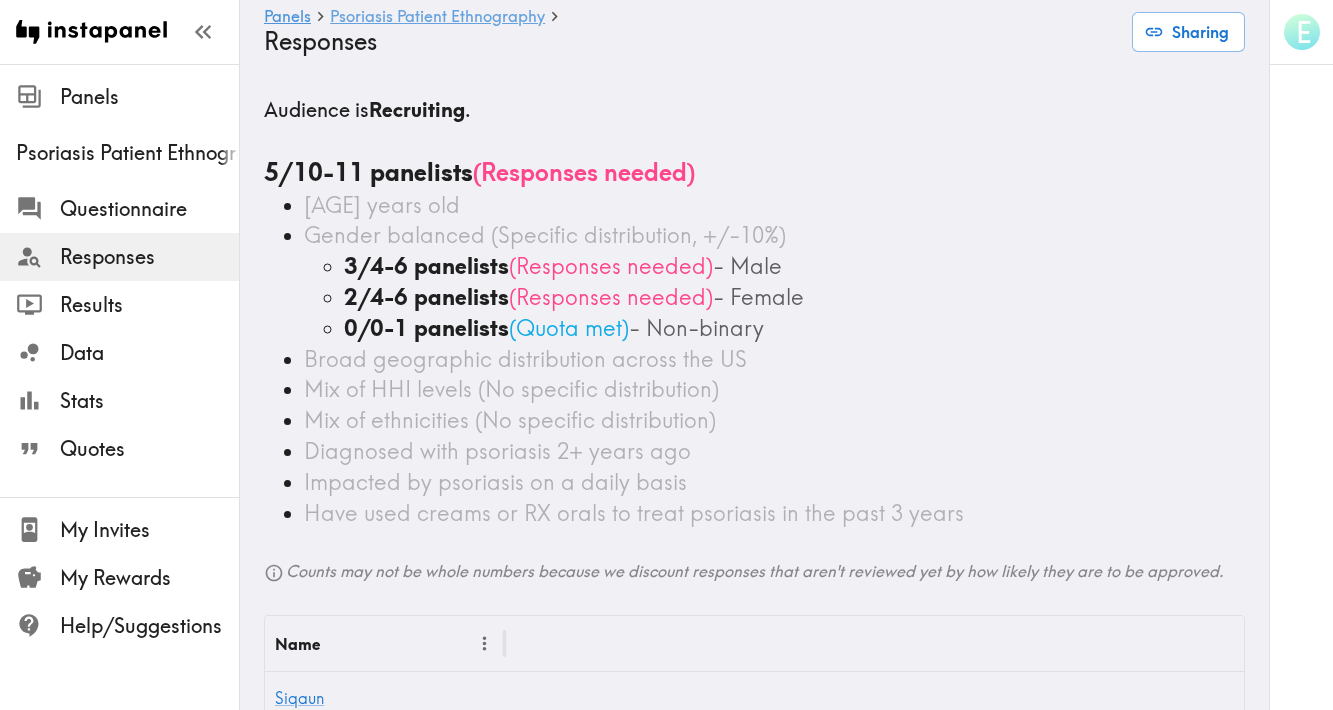 click on "Psoriasis Patient Ethnography" at bounding box center (437, 17) 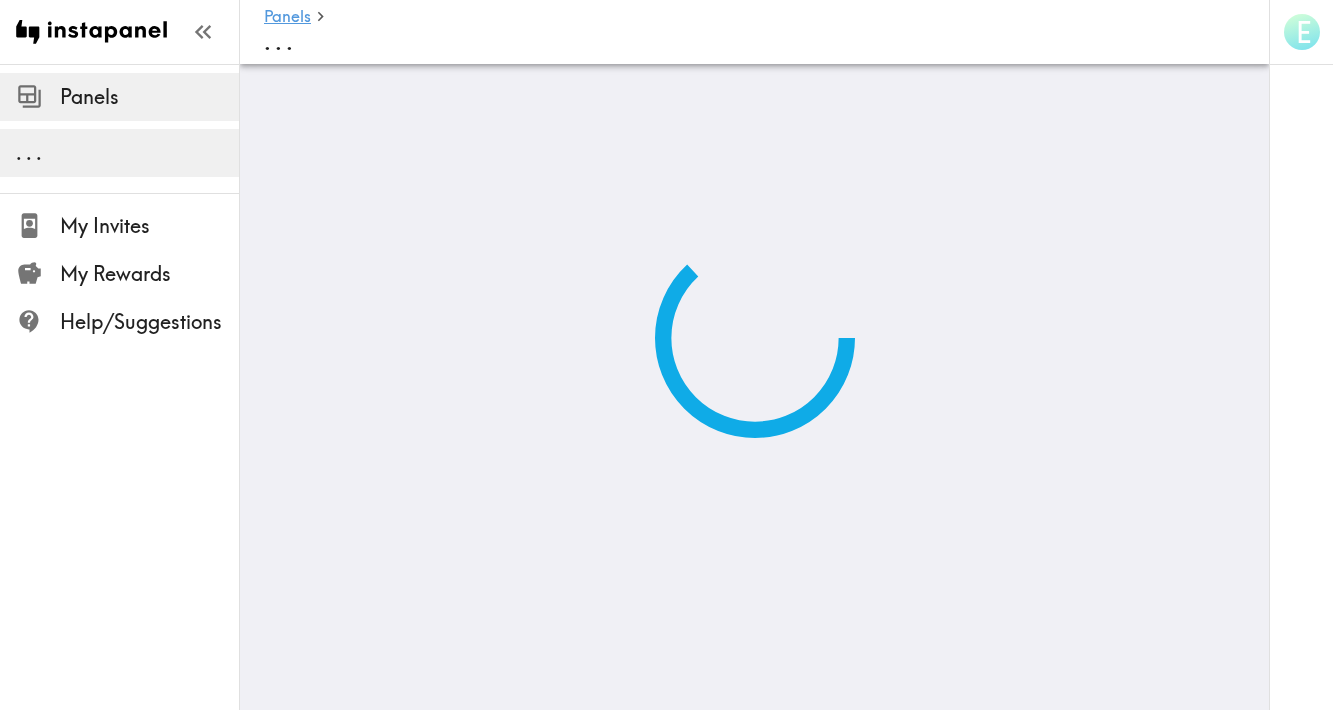 scroll, scrollTop: 0, scrollLeft: 0, axis: both 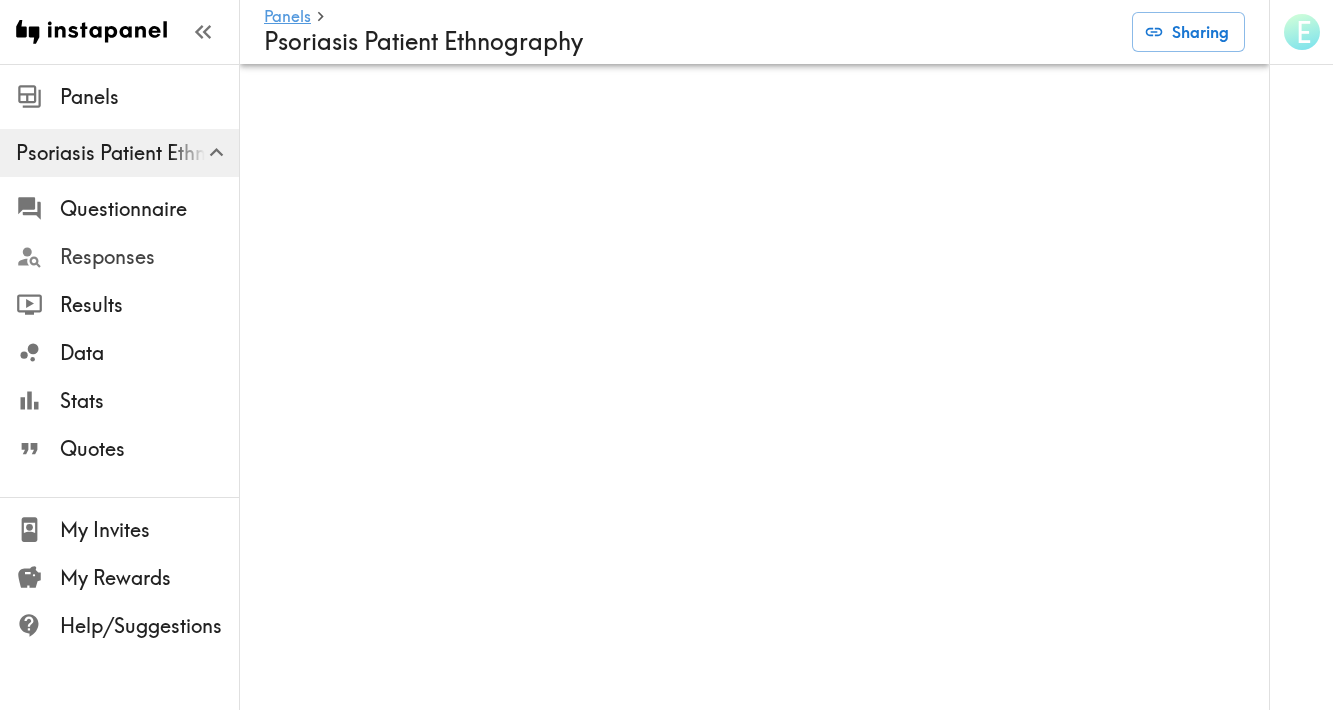 click on "Responses" at bounding box center (149, 257) 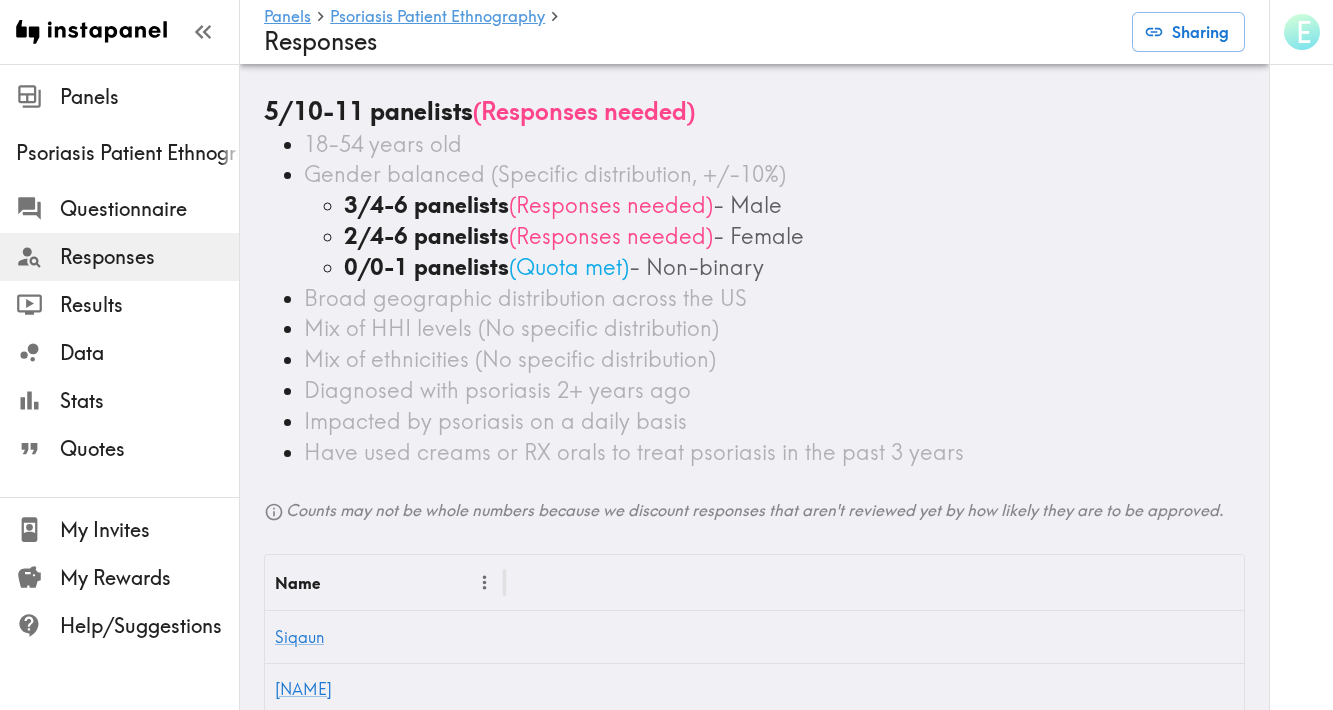 scroll, scrollTop: 65, scrollLeft: 0, axis: vertical 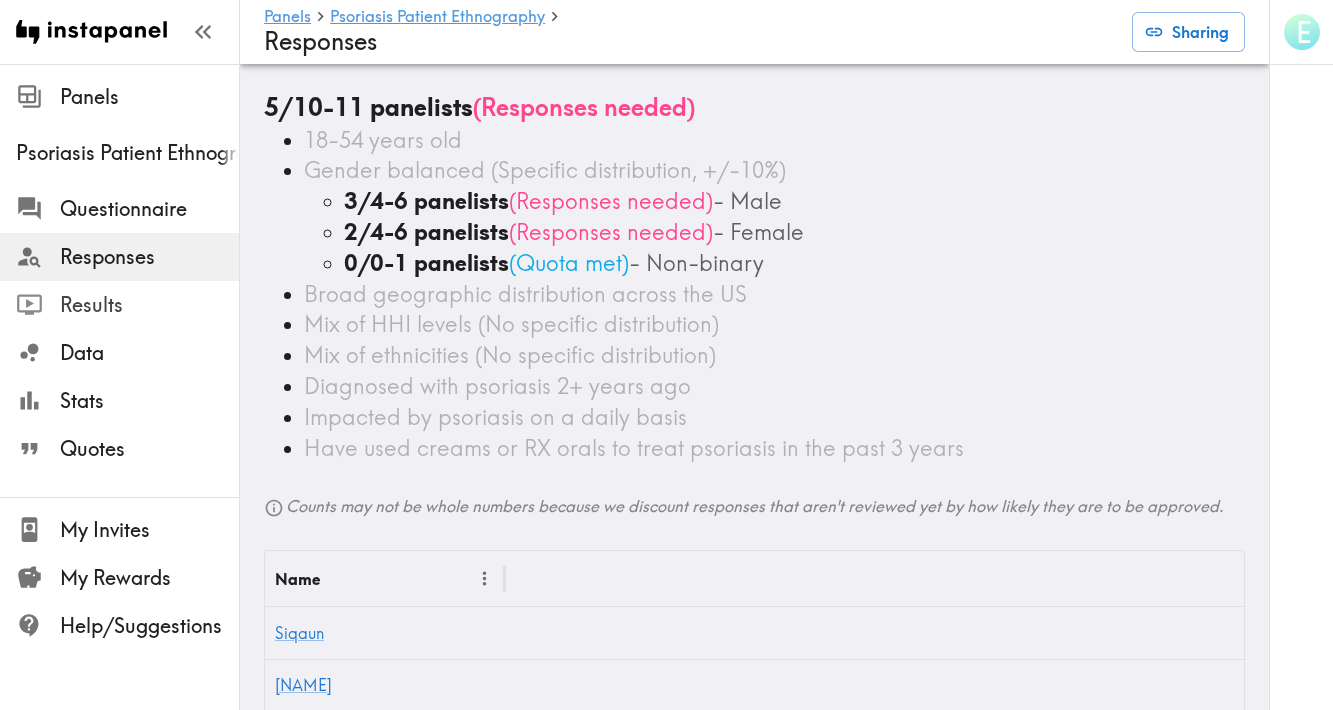 click on "Results" at bounding box center (149, 305) 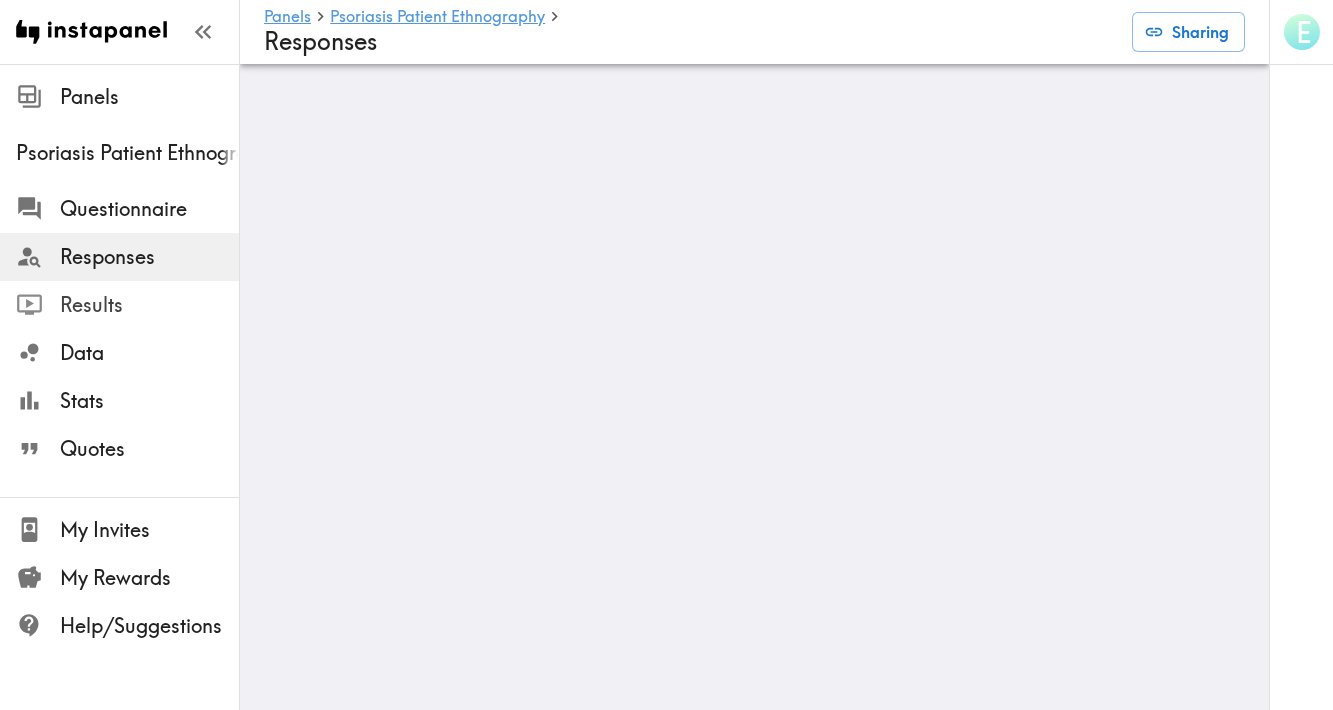 scroll, scrollTop: 0, scrollLeft: 0, axis: both 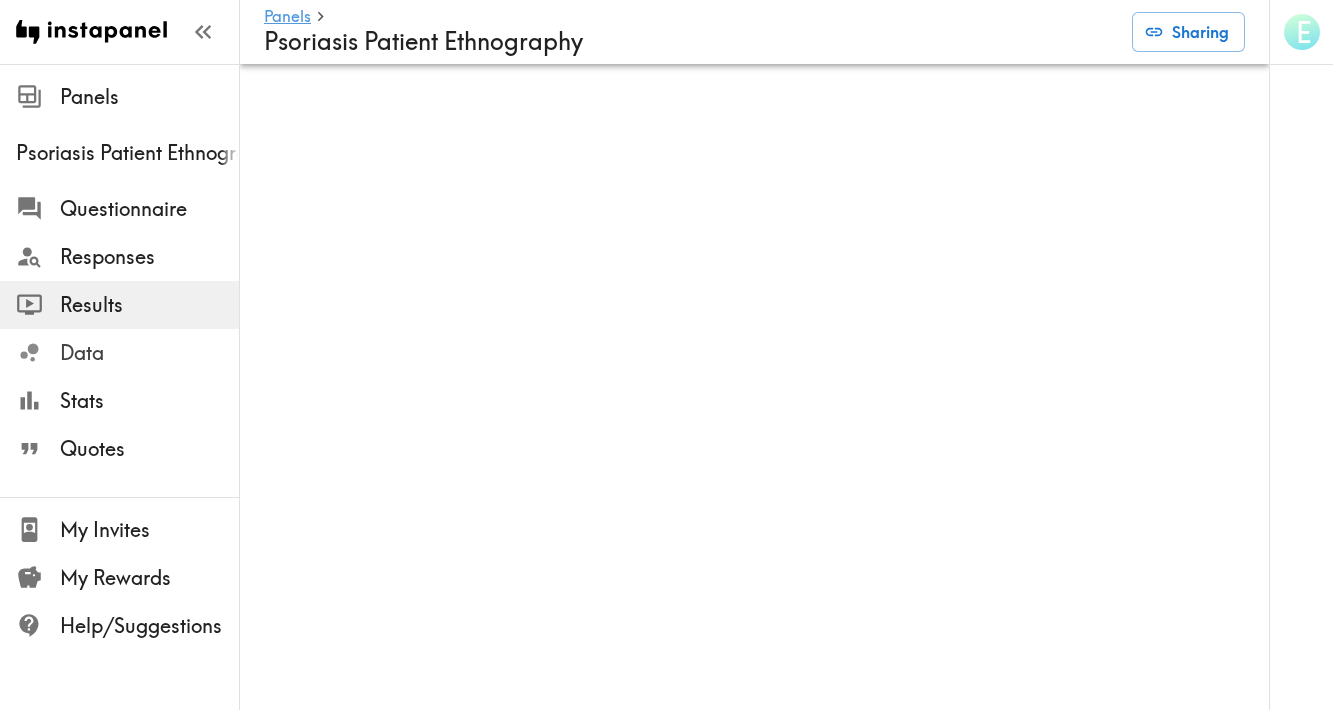 click on "Data" at bounding box center [149, 353] 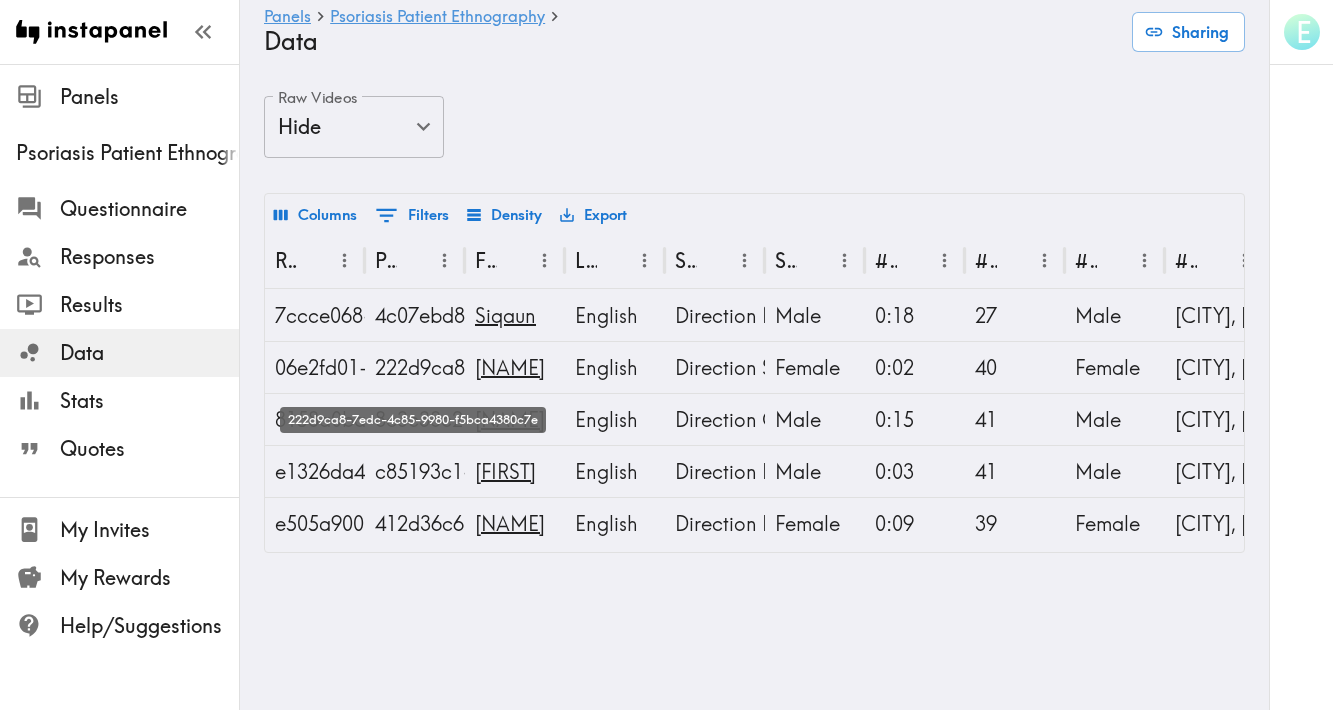 scroll, scrollTop: 0, scrollLeft: 0, axis: both 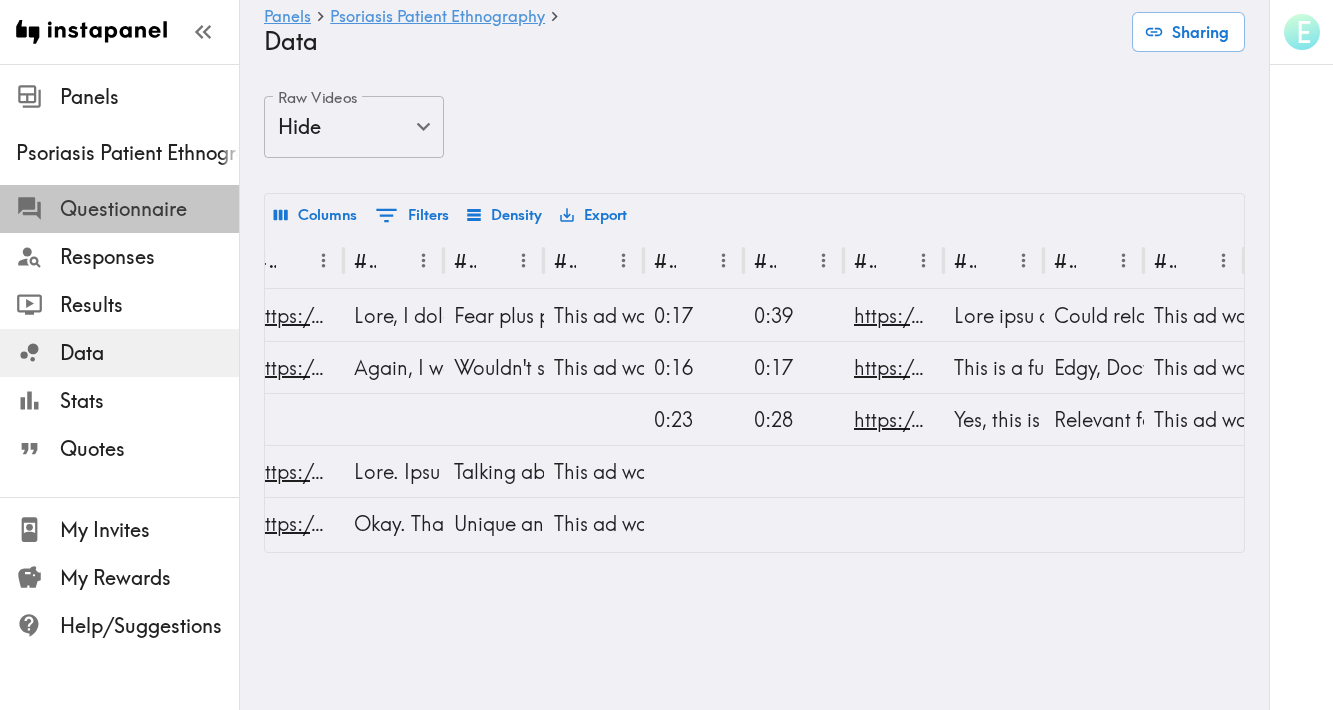 click on "Questionnaire" at bounding box center (149, 209) 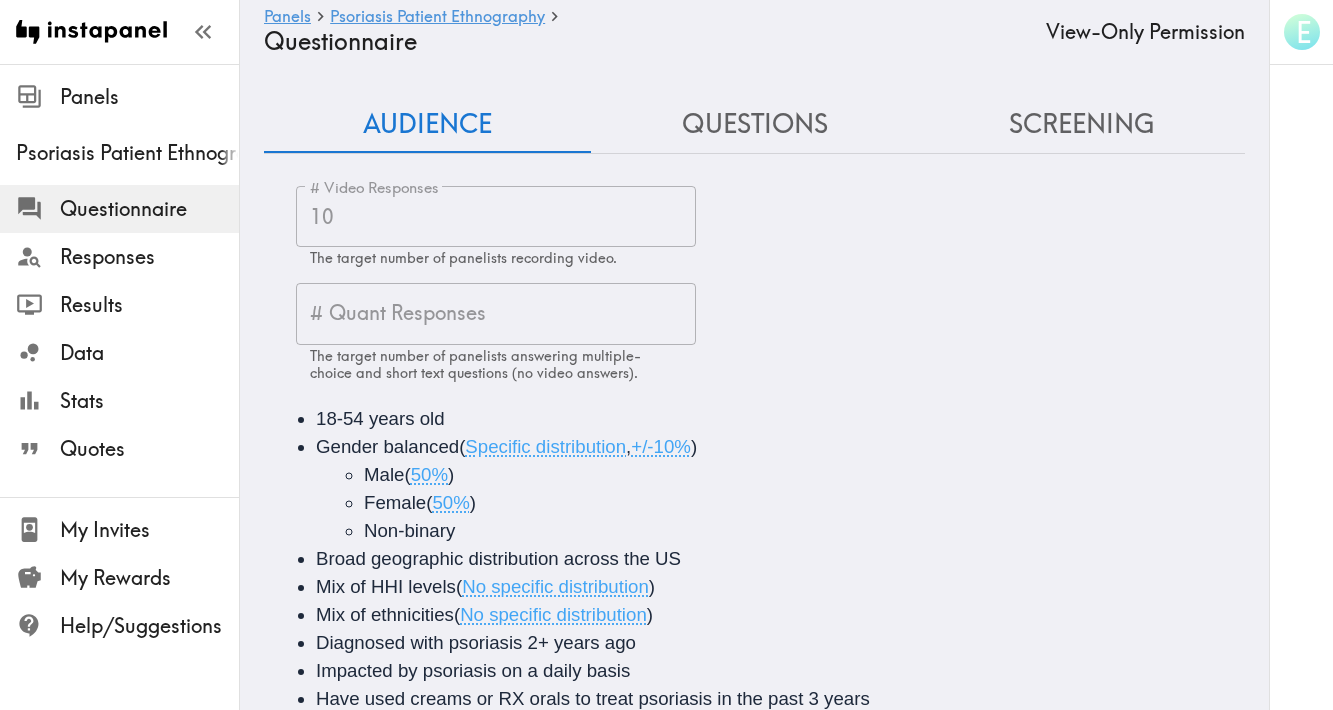 scroll, scrollTop: 0, scrollLeft: 0, axis: both 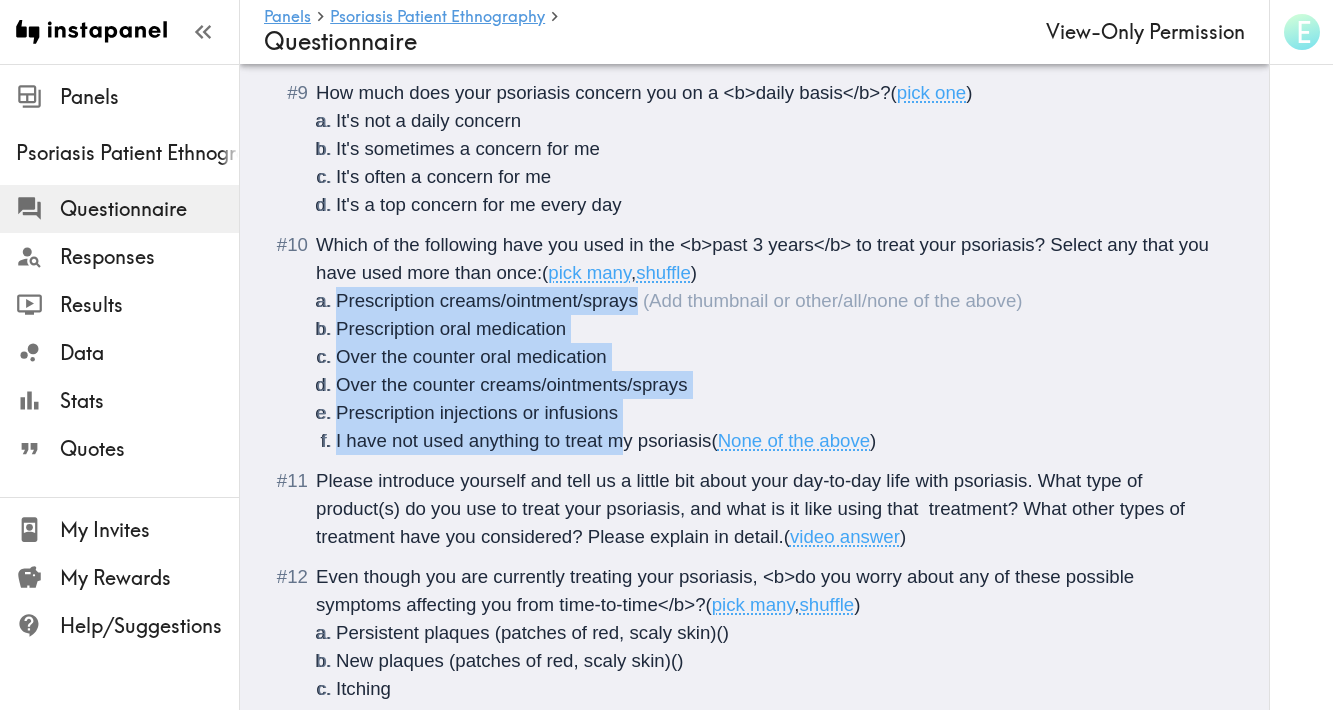drag, startPoint x: 339, startPoint y: 297, endPoint x: 625, endPoint y: 429, distance: 314.99207 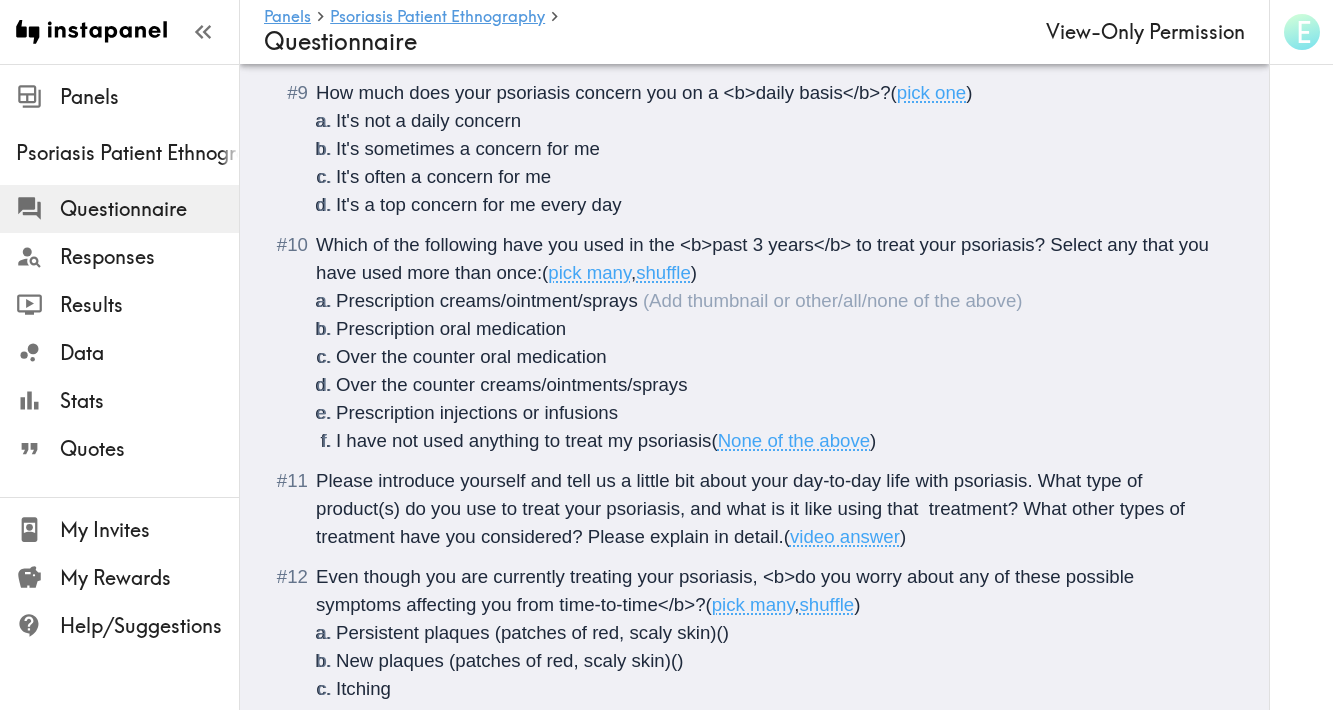 drag, startPoint x: 339, startPoint y: 301, endPoint x: 718, endPoint y: 444, distance: 405.08023 